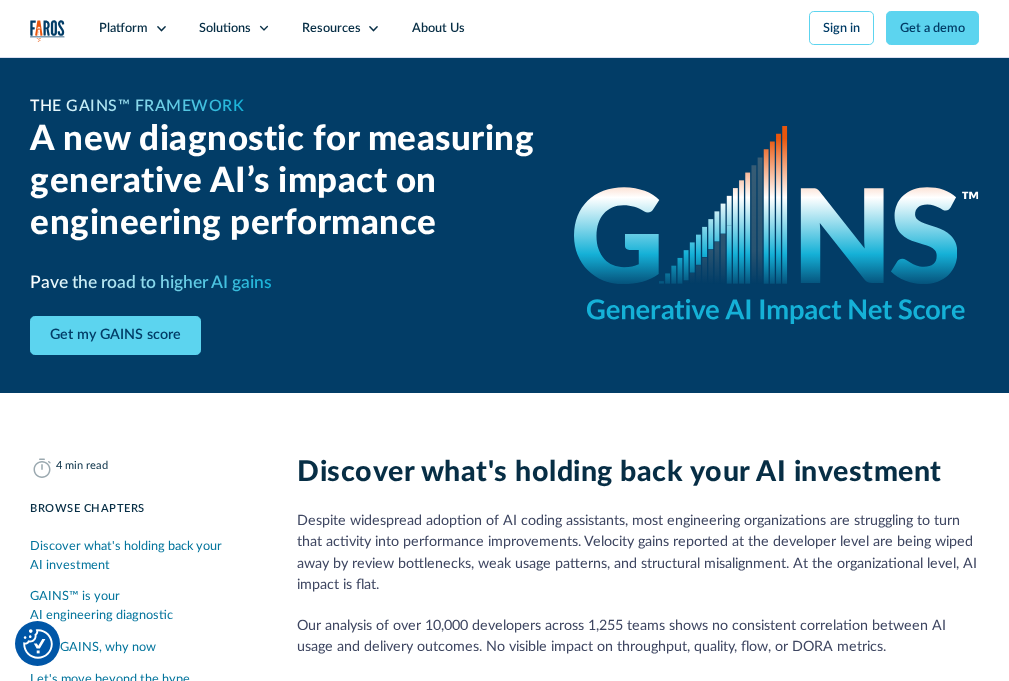 scroll, scrollTop: 0, scrollLeft: 0, axis: both 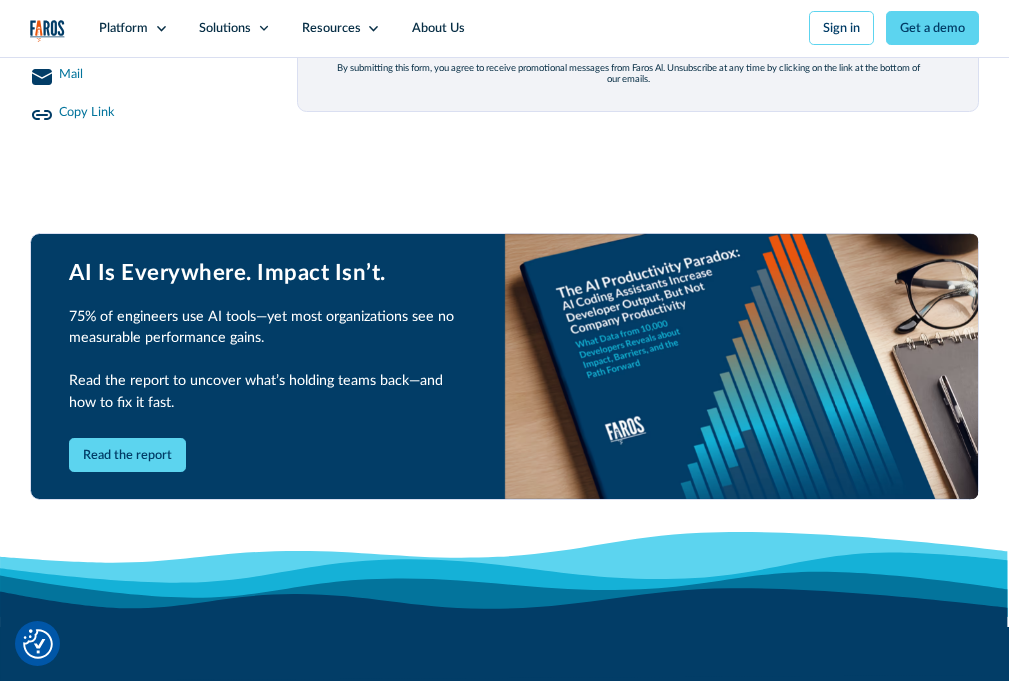 click on "First name *" at bounding box center [386, 38] 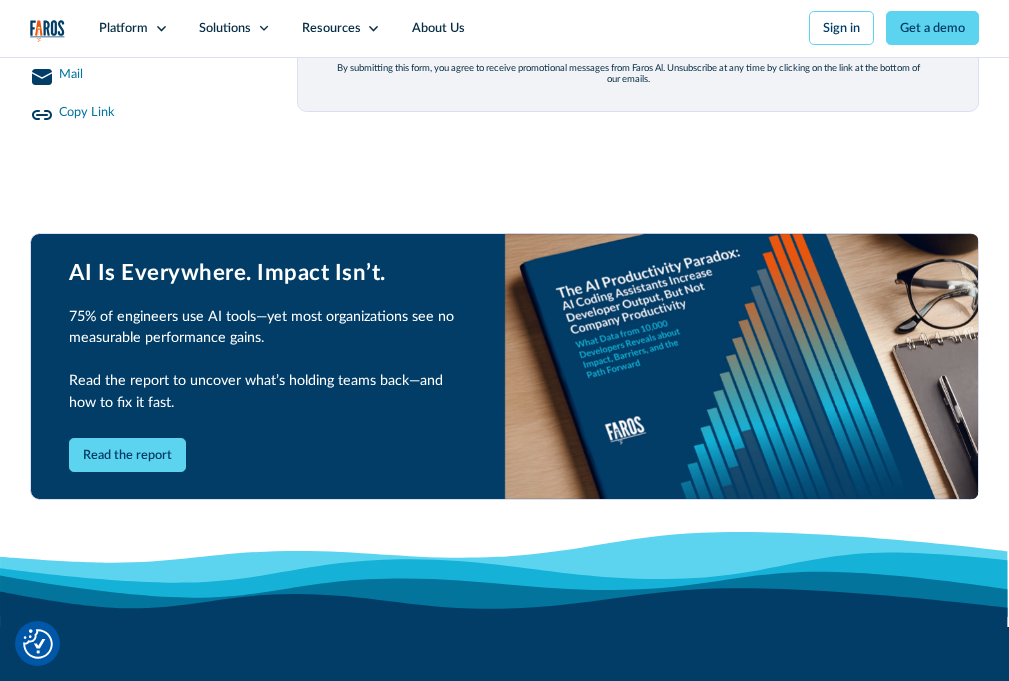 type on "Rex" 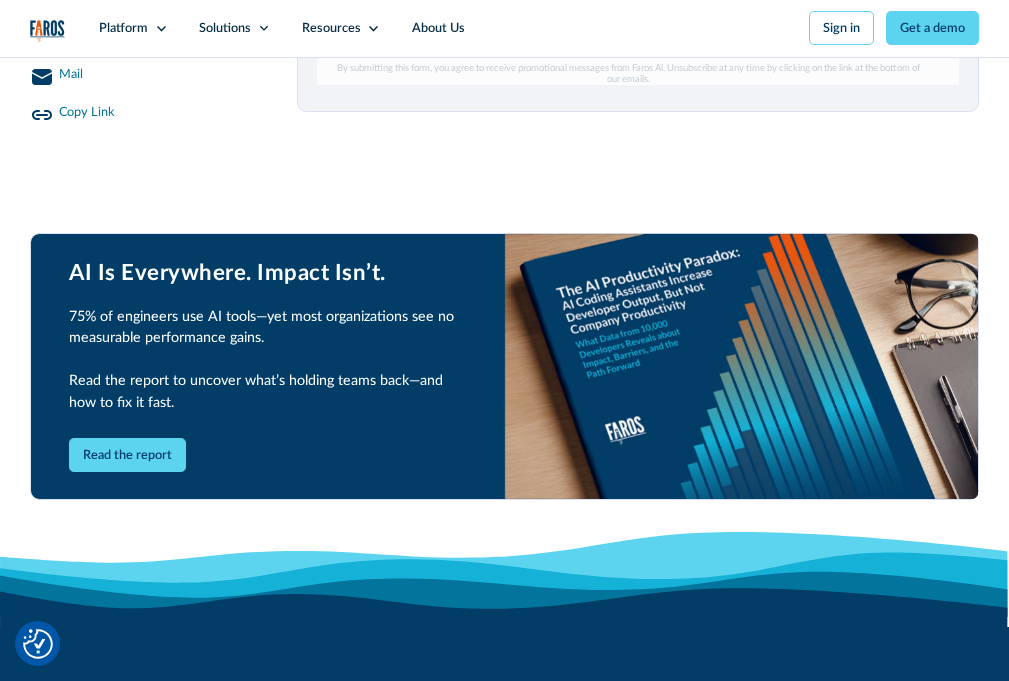scroll, scrollTop: 0, scrollLeft: 0, axis: both 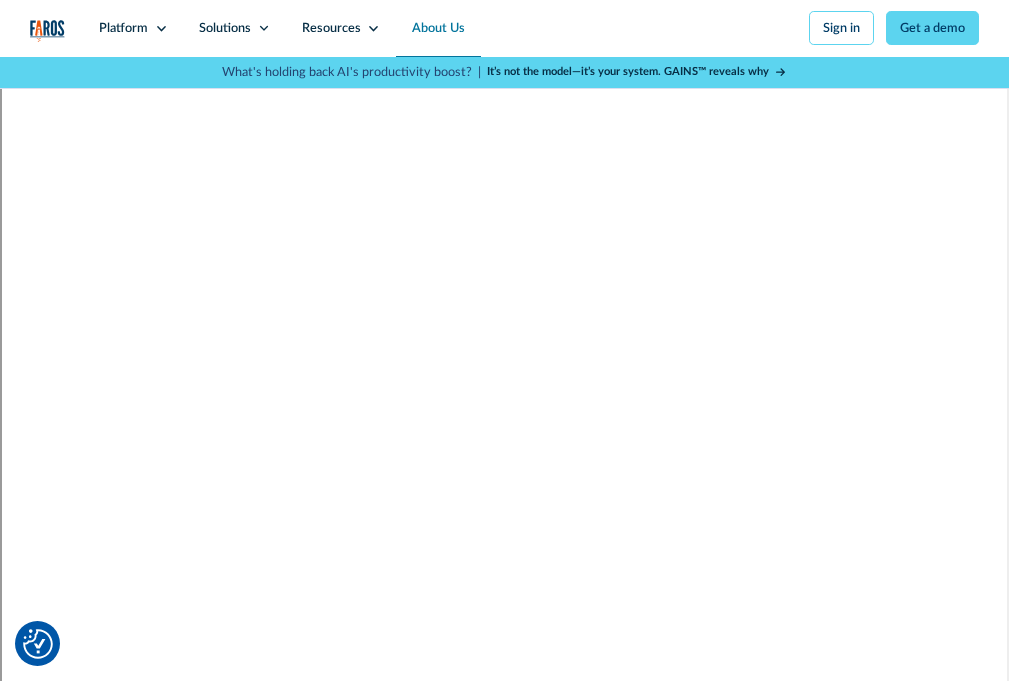 click on "About Us" at bounding box center (438, 28) 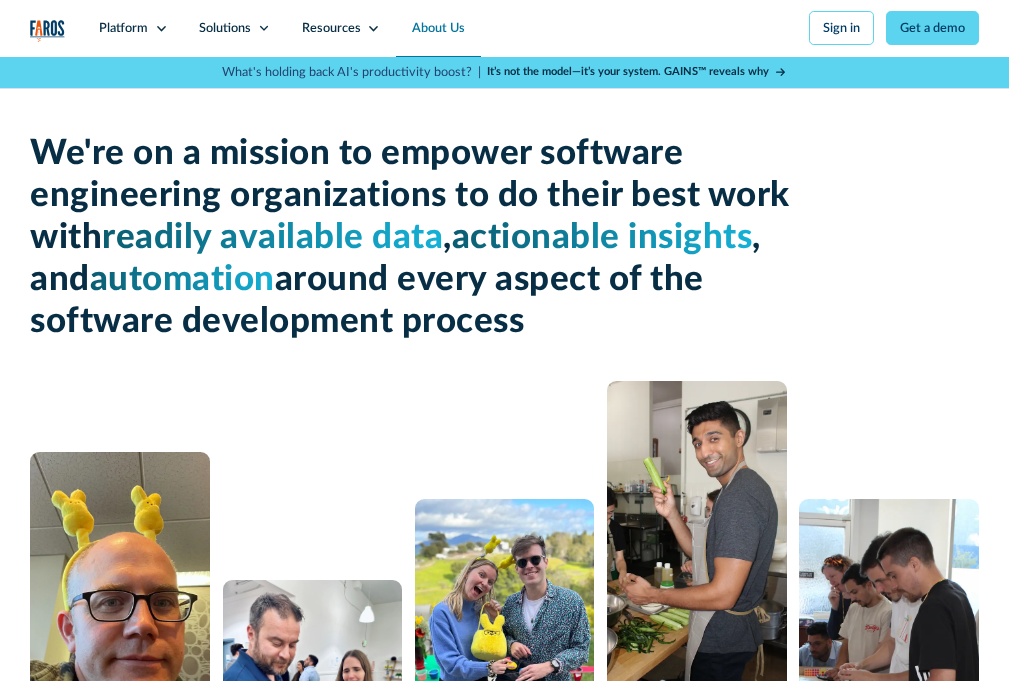 scroll, scrollTop: 0, scrollLeft: 0, axis: both 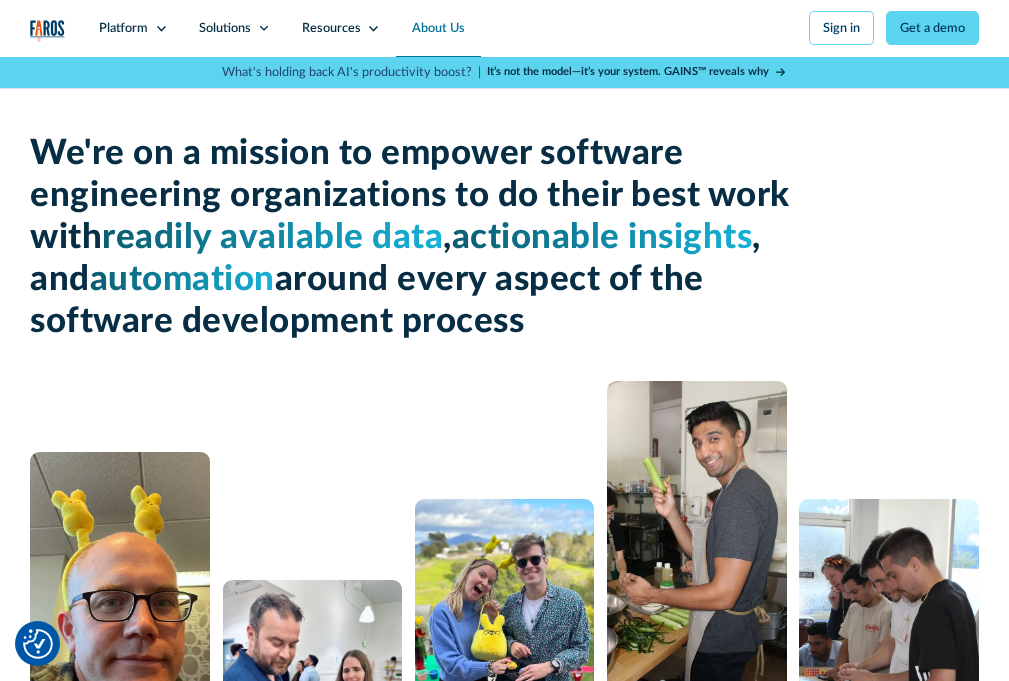 click on "It’s not the model—it’s your system. GAINS™ reveals why" at bounding box center (628, 71) 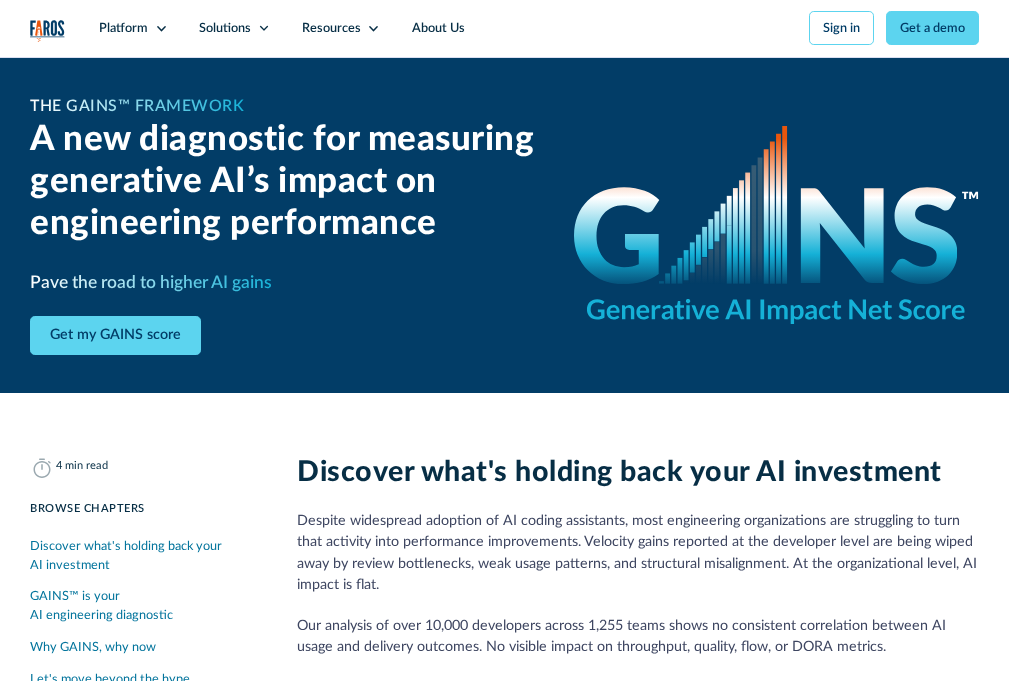 scroll, scrollTop: 0, scrollLeft: 0, axis: both 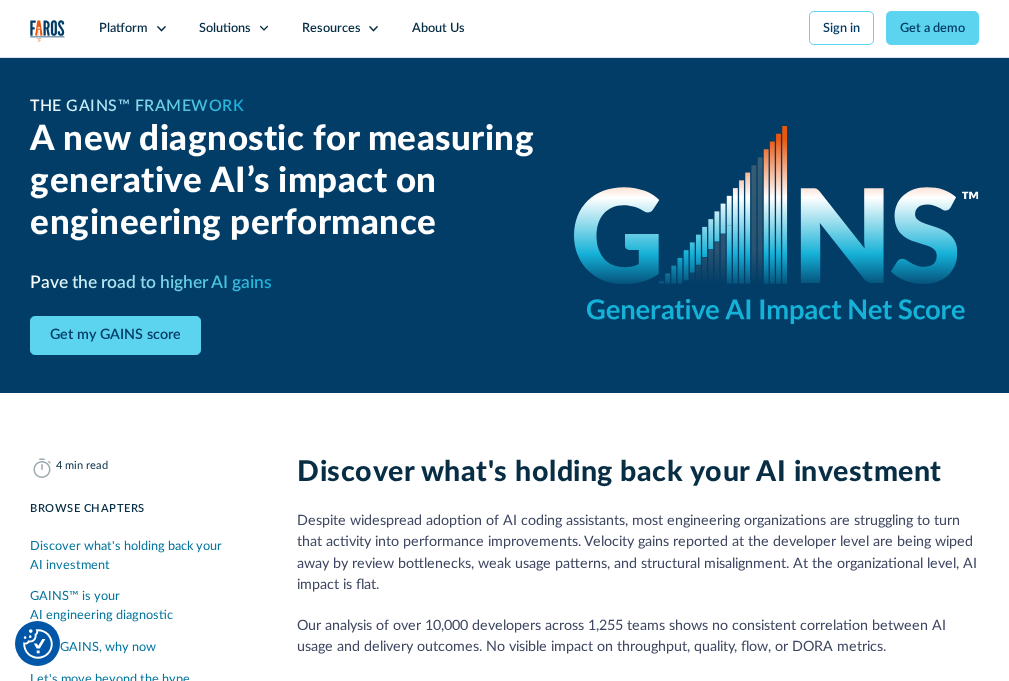 click on "GAINS™ is your AI engineering diagnostic" at bounding box center (144, 606) 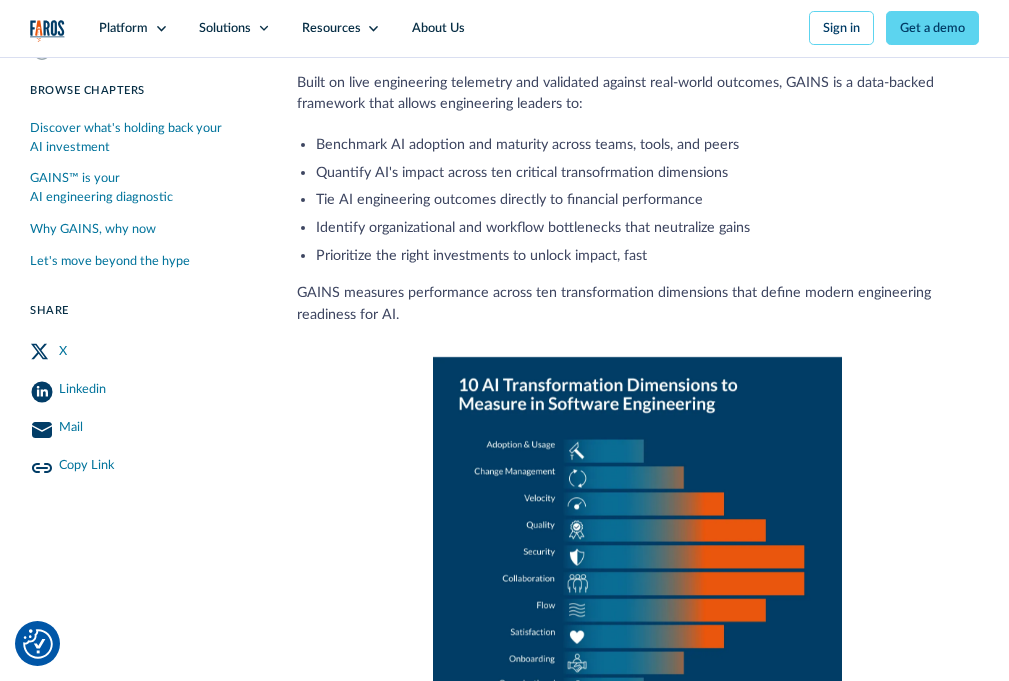 click on "Why GAINS, why now" at bounding box center [93, 229] 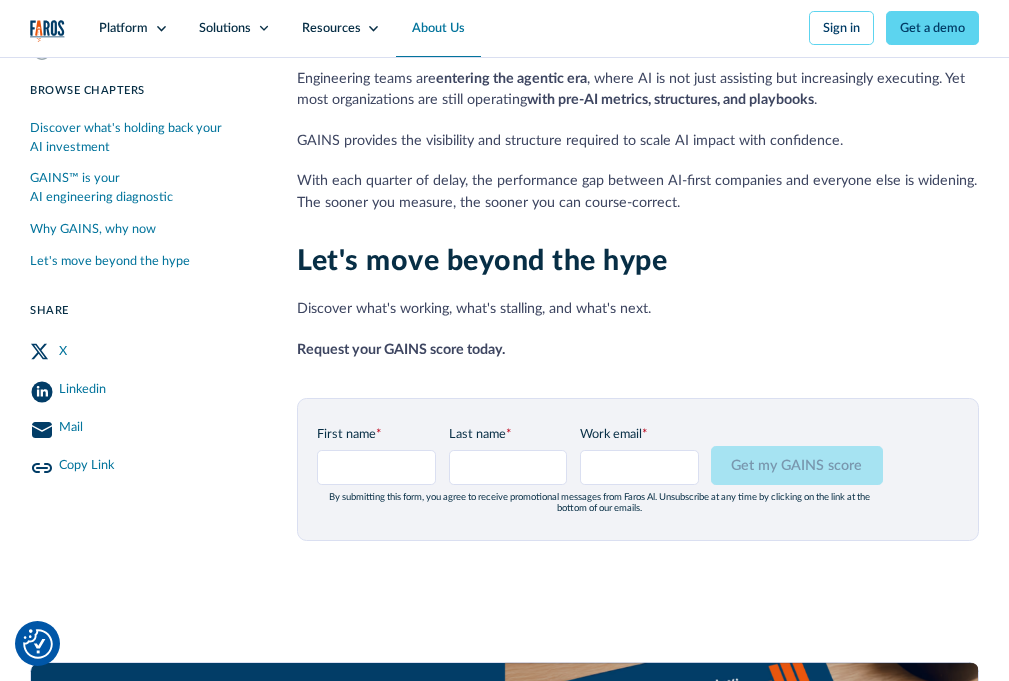 click on "About Us" at bounding box center (438, 28) 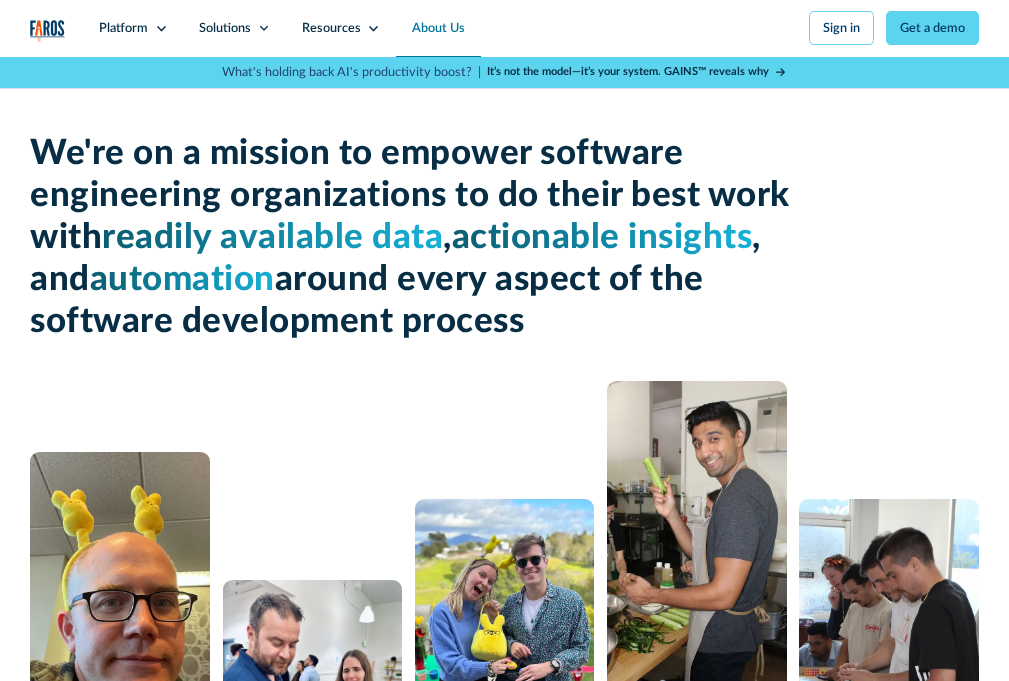 scroll, scrollTop: 0, scrollLeft: 0, axis: both 